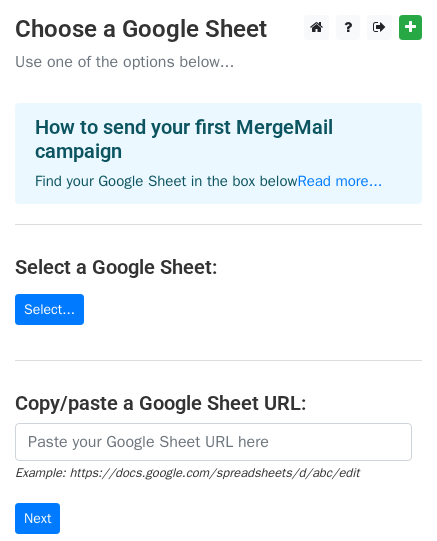 scroll, scrollTop: 0, scrollLeft: 0, axis: both 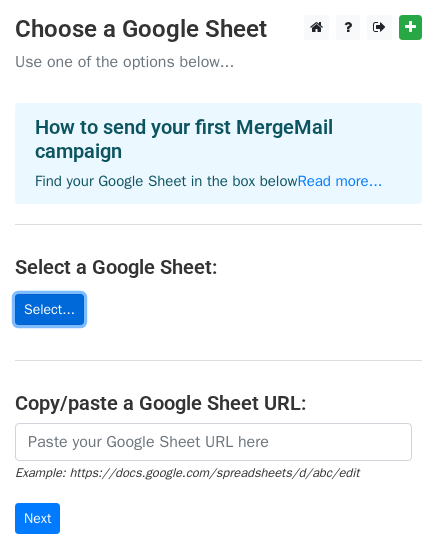 click on "Select..." at bounding box center [49, 309] 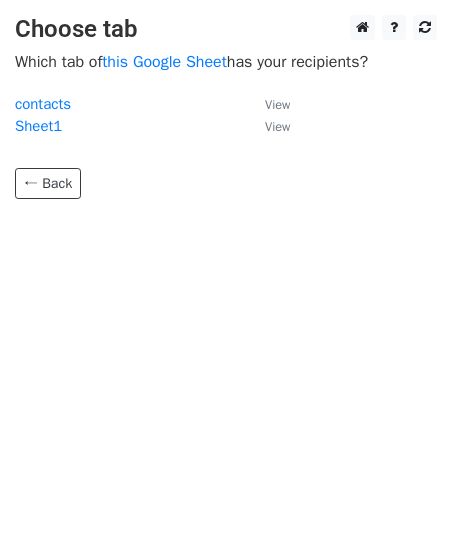 scroll, scrollTop: 0, scrollLeft: 0, axis: both 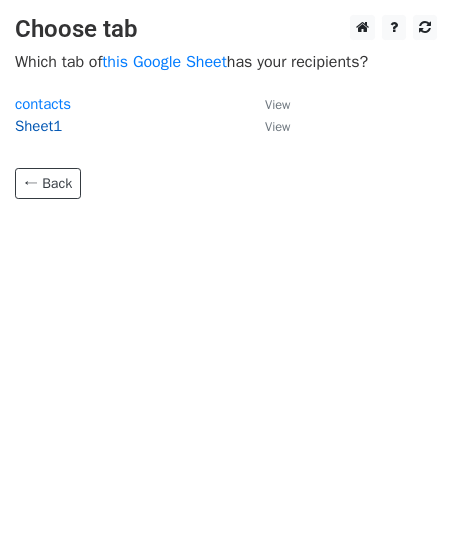click on "Sheet1" at bounding box center (38, 126) 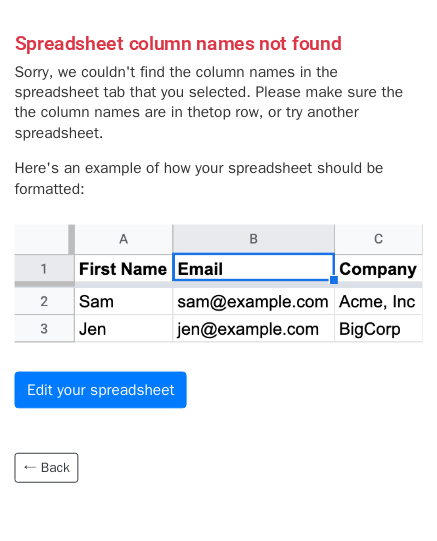 scroll, scrollTop: 0, scrollLeft: 0, axis: both 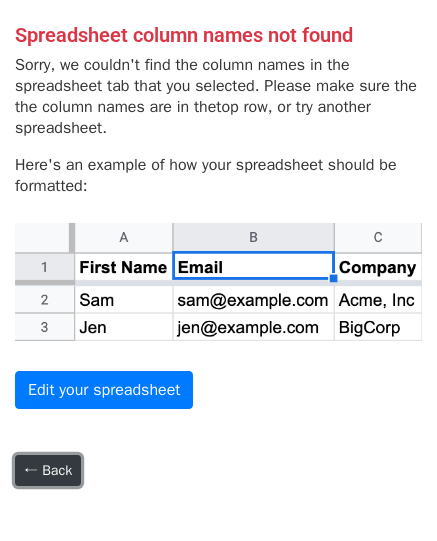 click on "← Back" at bounding box center [48, 470] 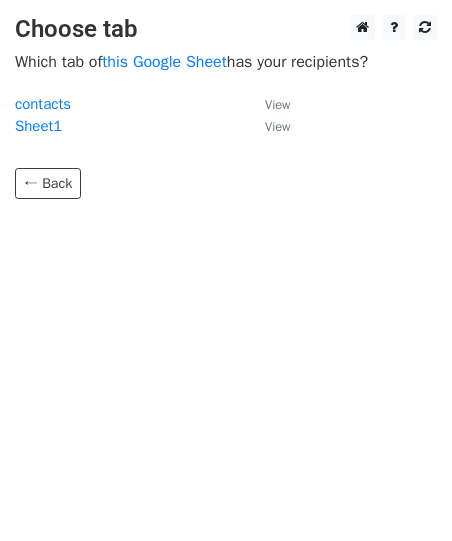 scroll, scrollTop: 0, scrollLeft: 0, axis: both 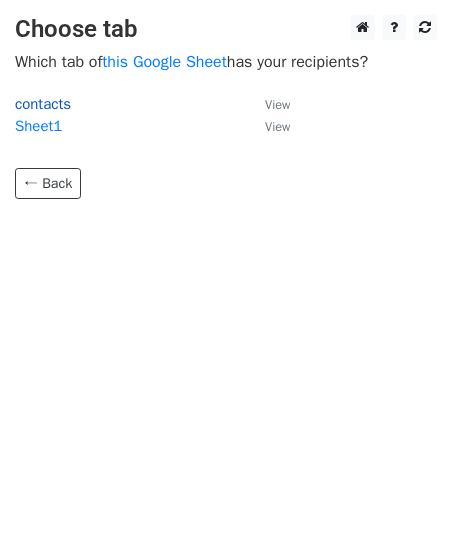 click on "contacts" at bounding box center (43, 104) 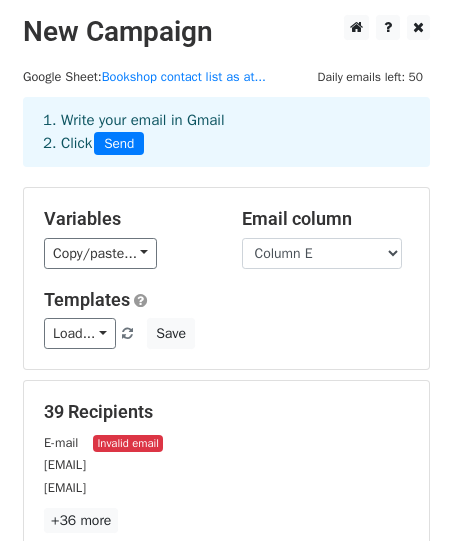 scroll, scrollTop: 100, scrollLeft: 0, axis: vertical 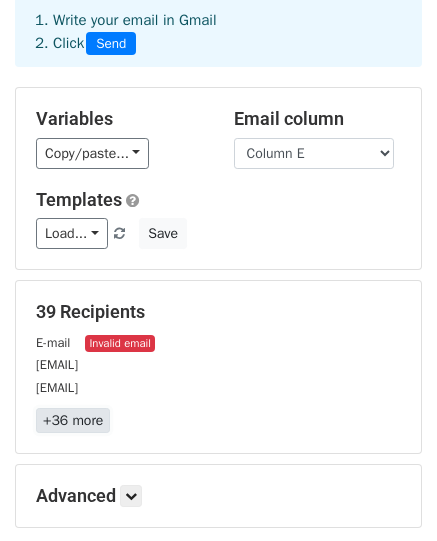 click on "+36 more" at bounding box center (73, 420) 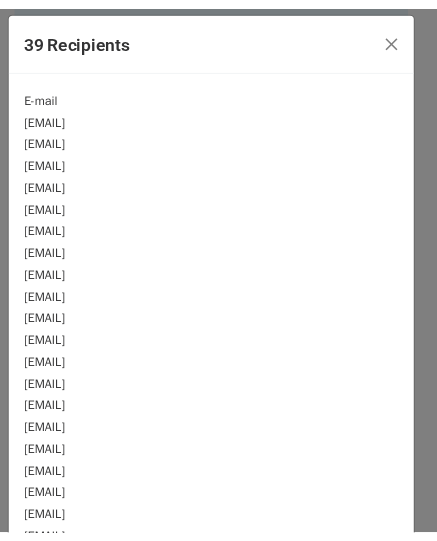 scroll, scrollTop: 0, scrollLeft: 0, axis: both 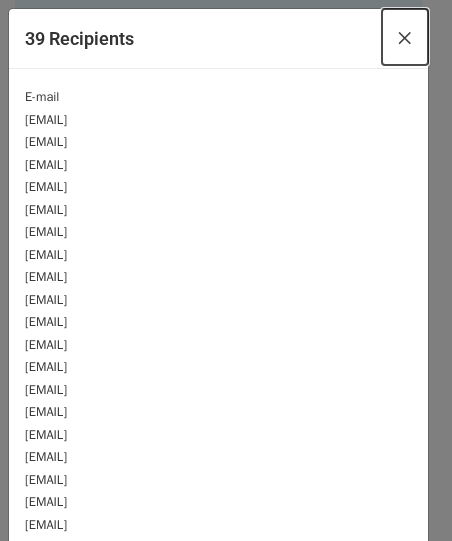 click on "×" at bounding box center [405, 37] 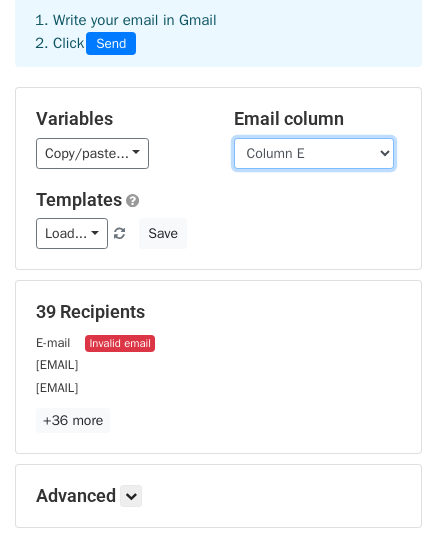 click on "Column A
Column B
Column C
Column D
Column E
Column F" at bounding box center (314, 153) 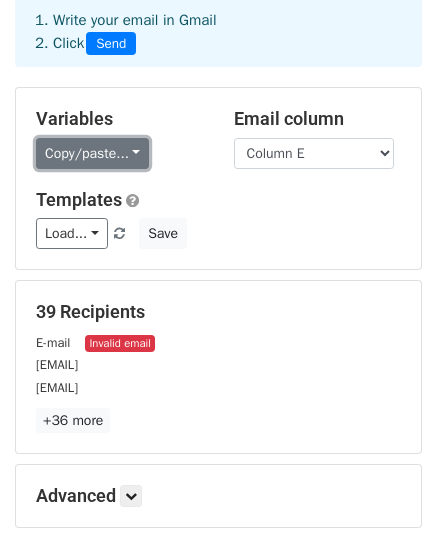 click on "Copy/paste..." at bounding box center (92, 153) 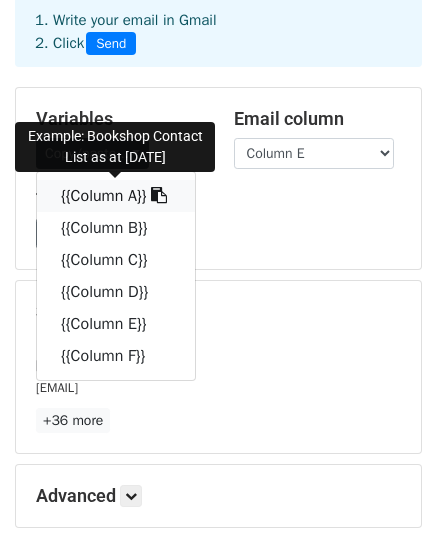 click on "{{Column A}}" at bounding box center (116, 196) 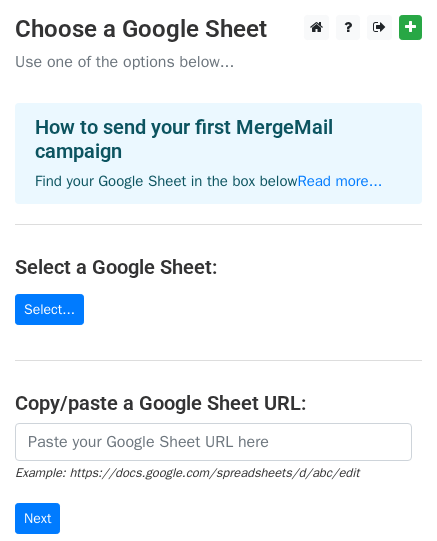 scroll, scrollTop: 0, scrollLeft: 0, axis: both 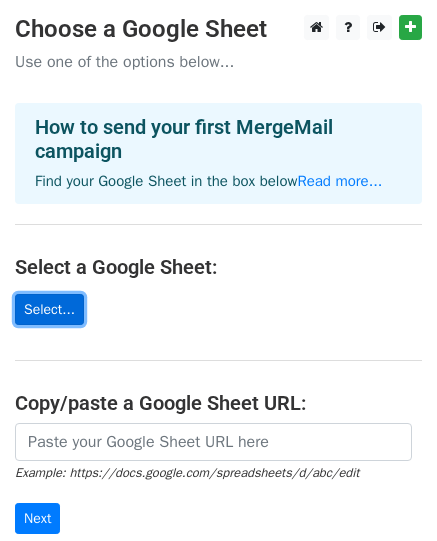click on "Select..." at bounding box center [49, 309] 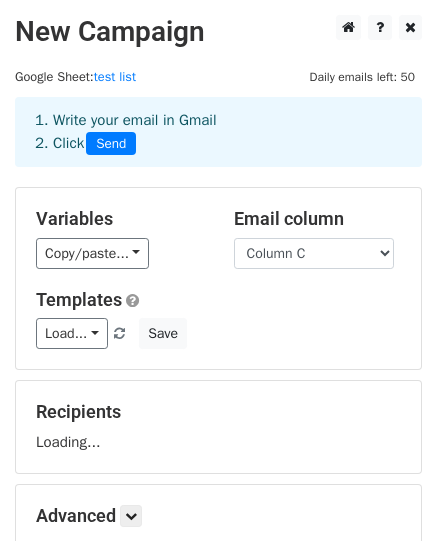 scroll, scrollTop: 0, scrollLeft: 0, axis: both 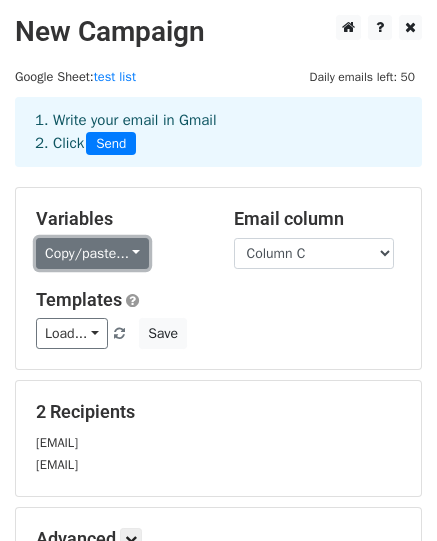 click on "Copy/paste..." at bounding box center (92, 253) 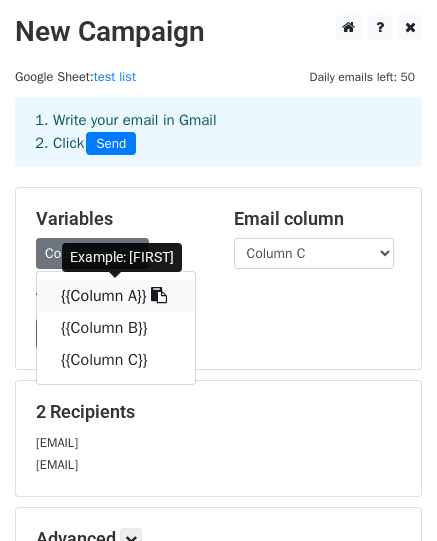 click on "{{Column A}}" at bounding box center (116, 296) 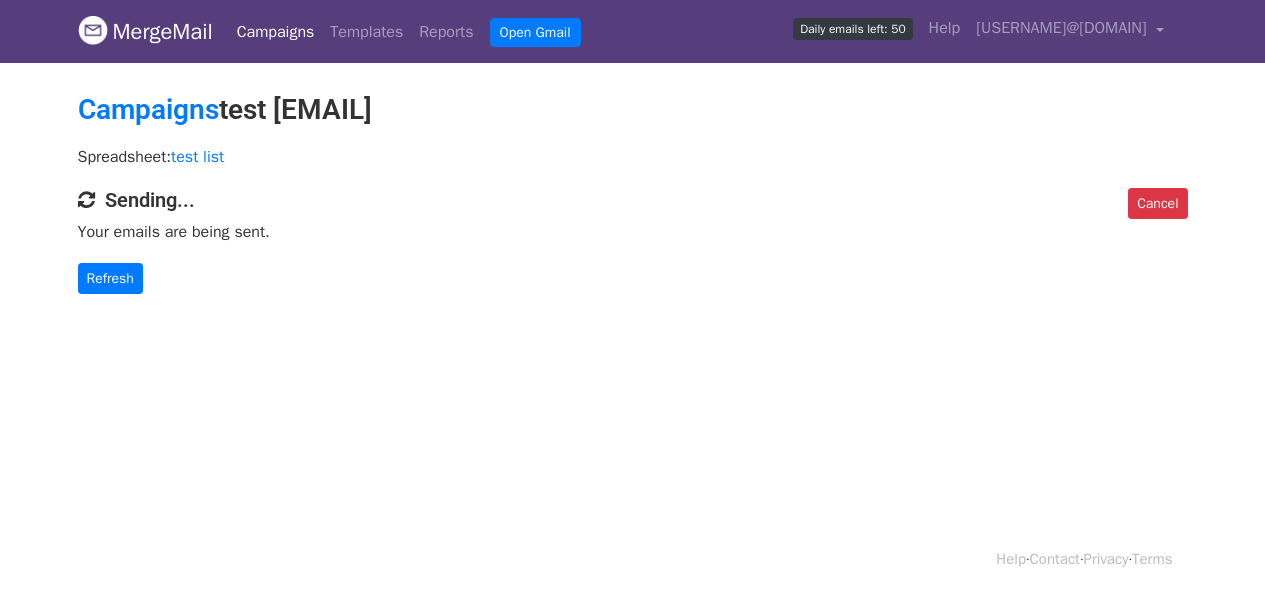scroll, scrollTop: 0, scrollLeft: 0, axis: both 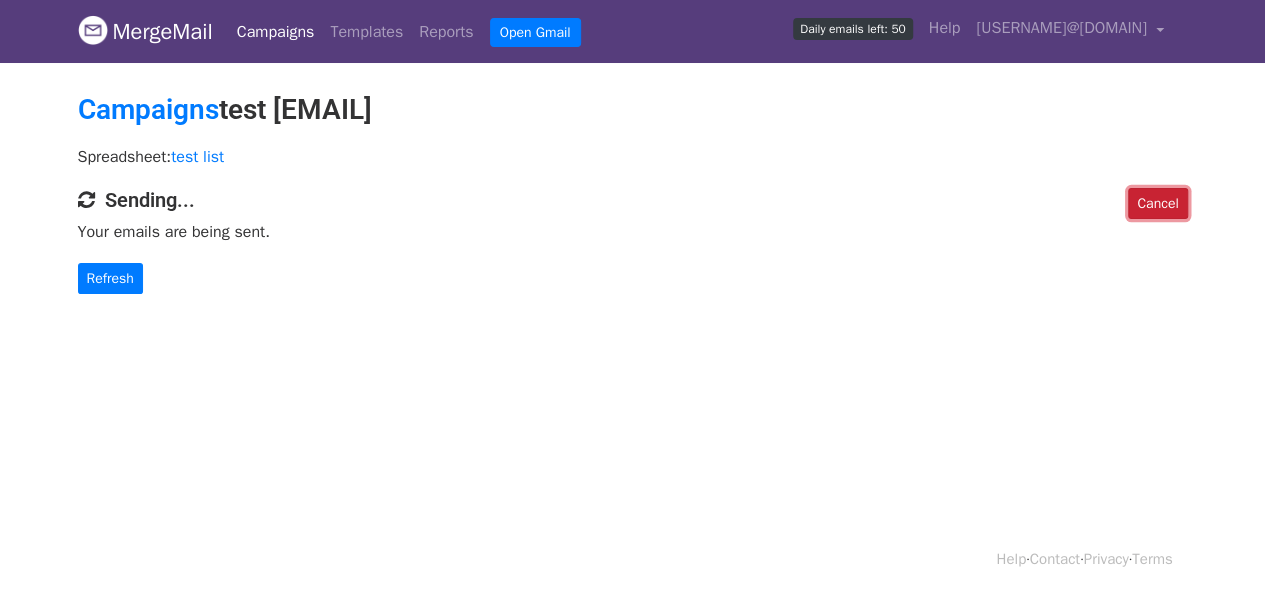 click on "Cancel" at bounding box center (1157, 203) 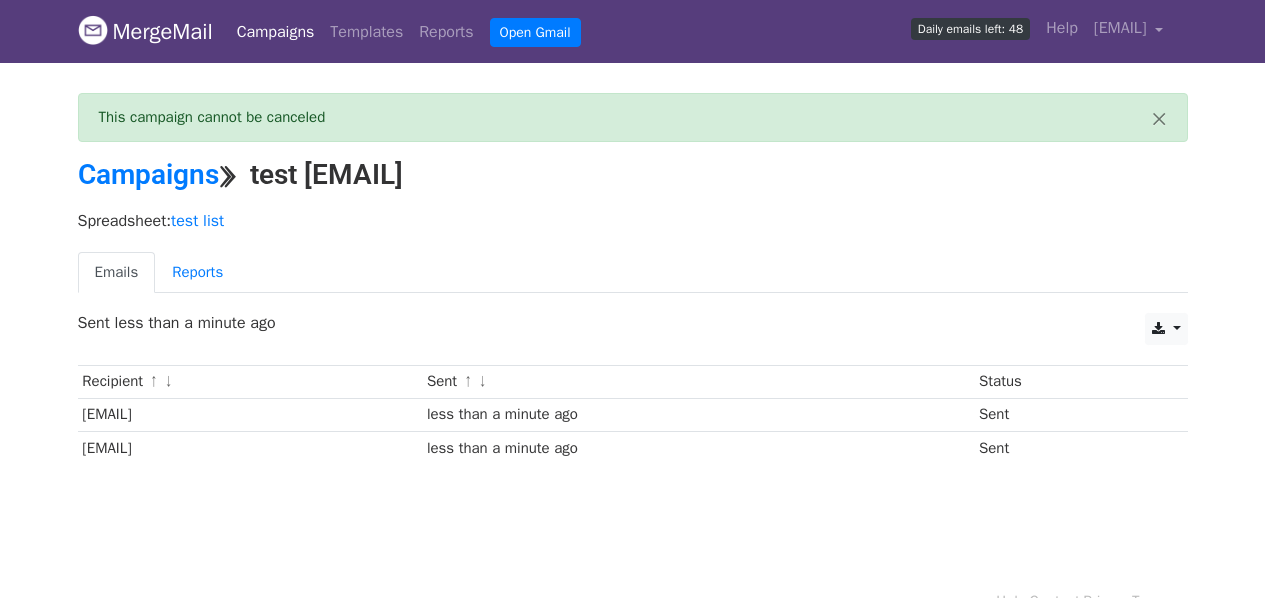scroll, scrollTop: 0, scrollLeft: 0, axis: both 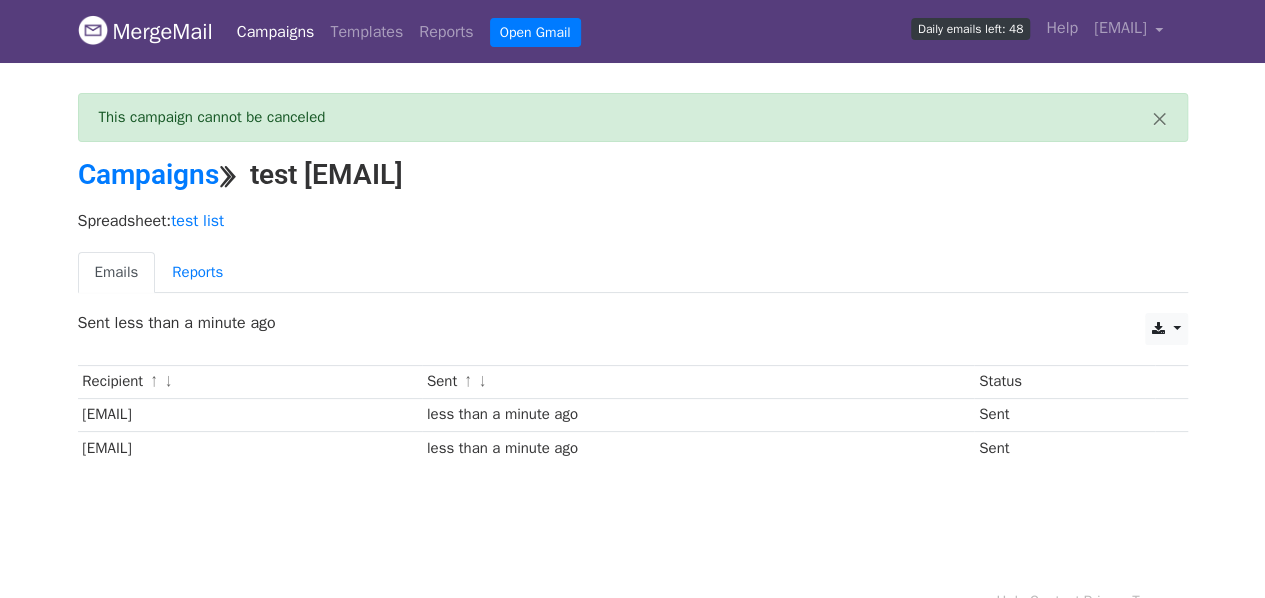 click on "less than a minute ago" at bounding box center [698, 414] 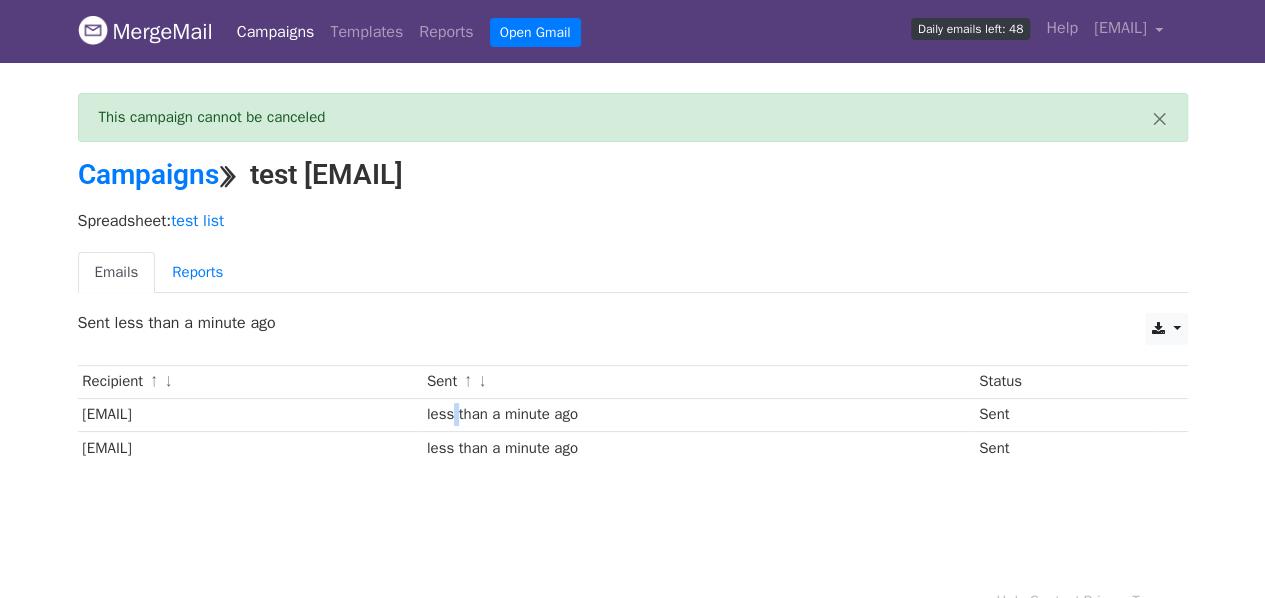 click on "less than a minute ago" at bounding box center [698, 414] 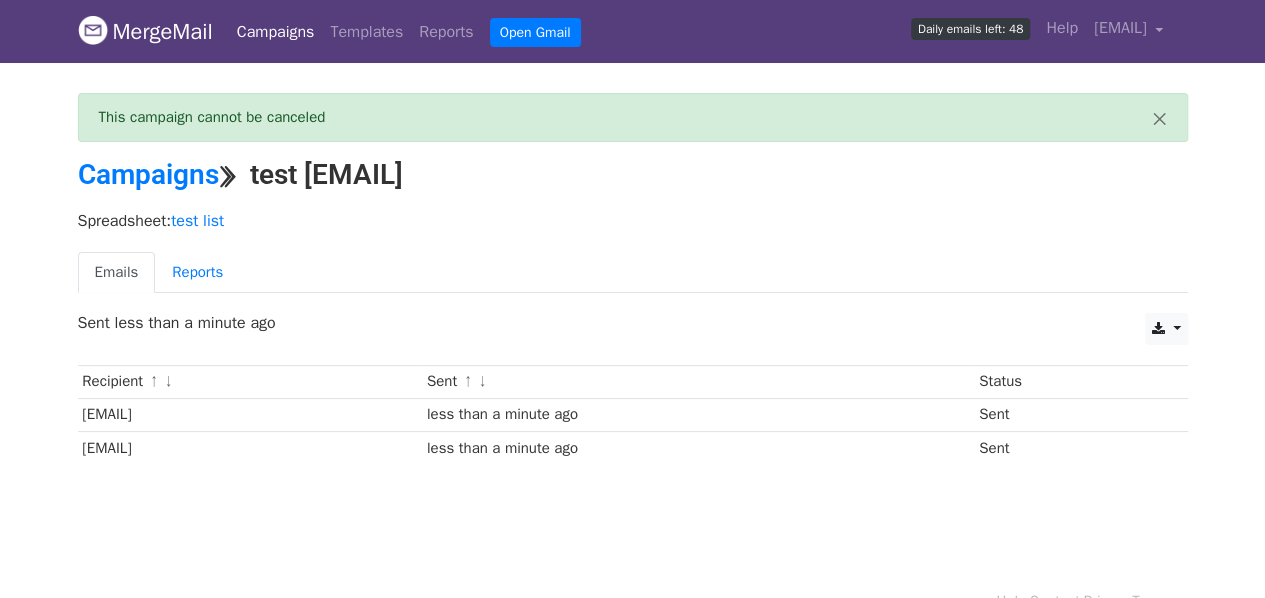 click on "[EMAIL]" at bounding box center [250, 414] 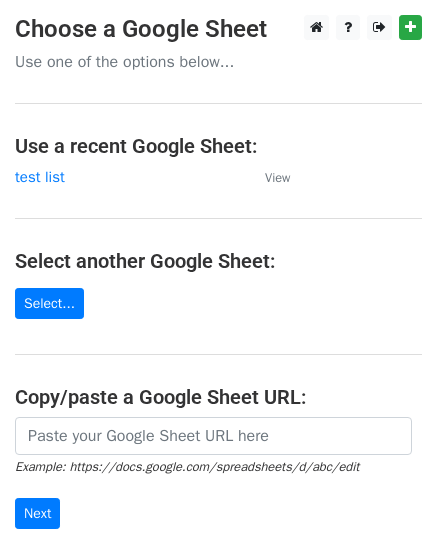 scroll, scrollTop: 0, scrollLeft: 0, axis: both 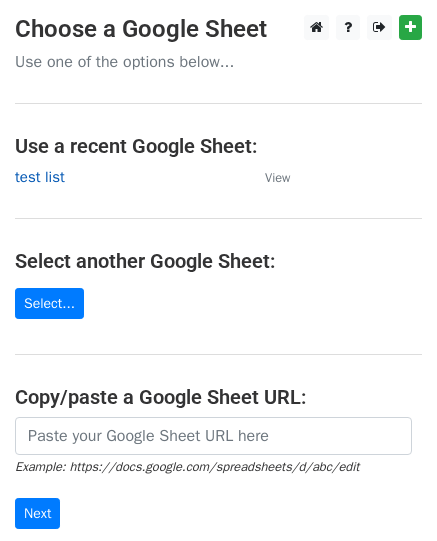 click on "test list" at bounding box center (40, 177) 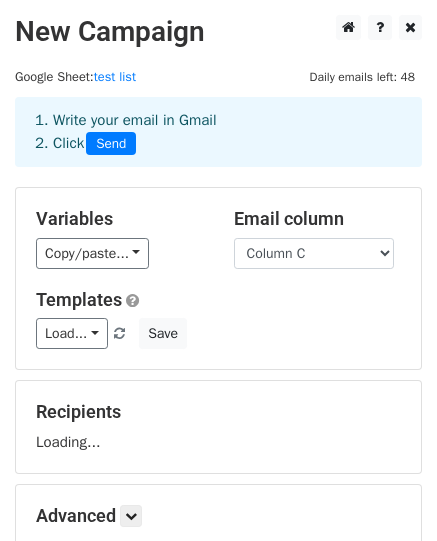 scroll, scrollTop: 0, scrollLeft: 0, axis: both 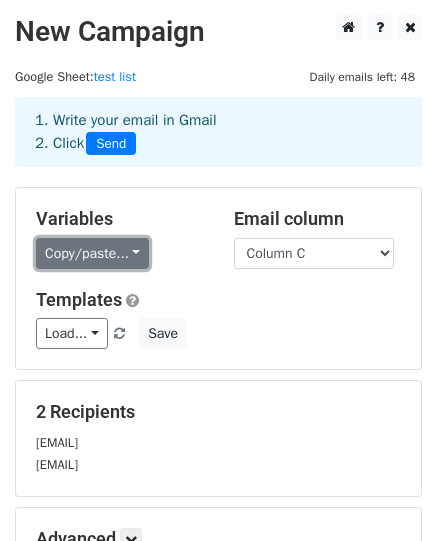 click on "Copy/paste..." at bounding box center (92, 253) 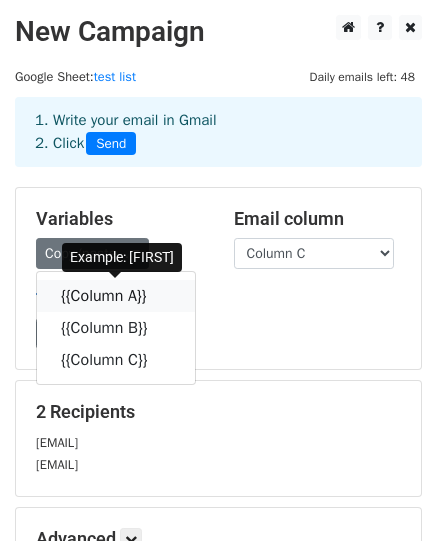 click on "{{Column A}}" at bounding box center [116, 296] 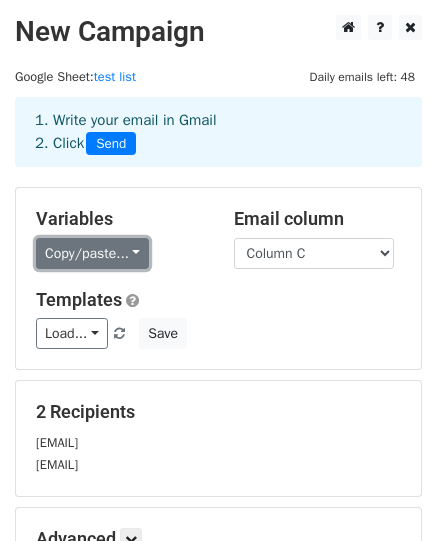 click on "Copy/paste..." at bounding box center [92, 253] 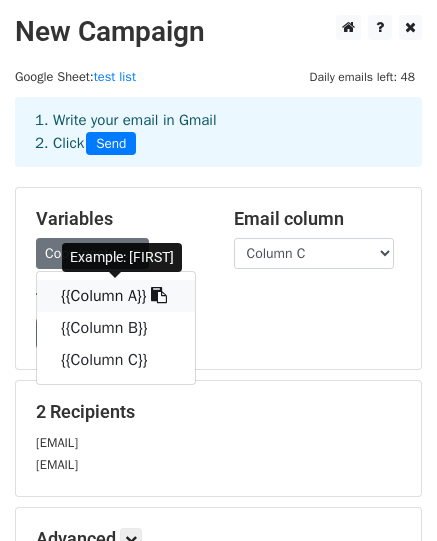 click on "{{Column A}}" at bounding box center (116, 296) 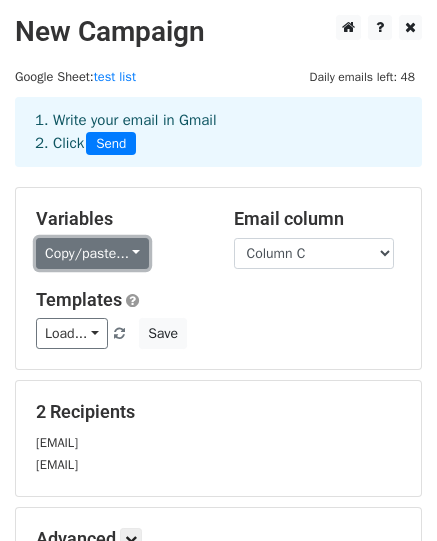 click on "Copy/paste..." at bounding box center (92, 253) 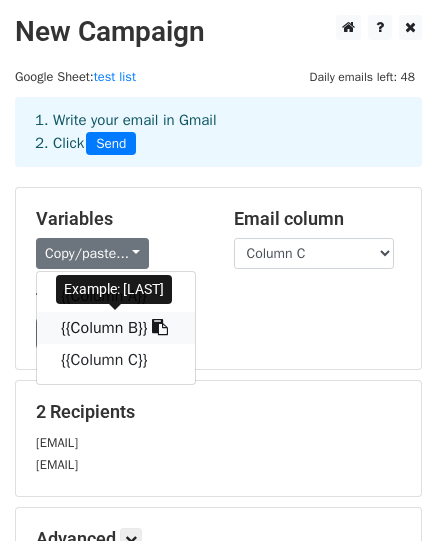 click on "{{Column B}}" at bounding box center [116, 328] 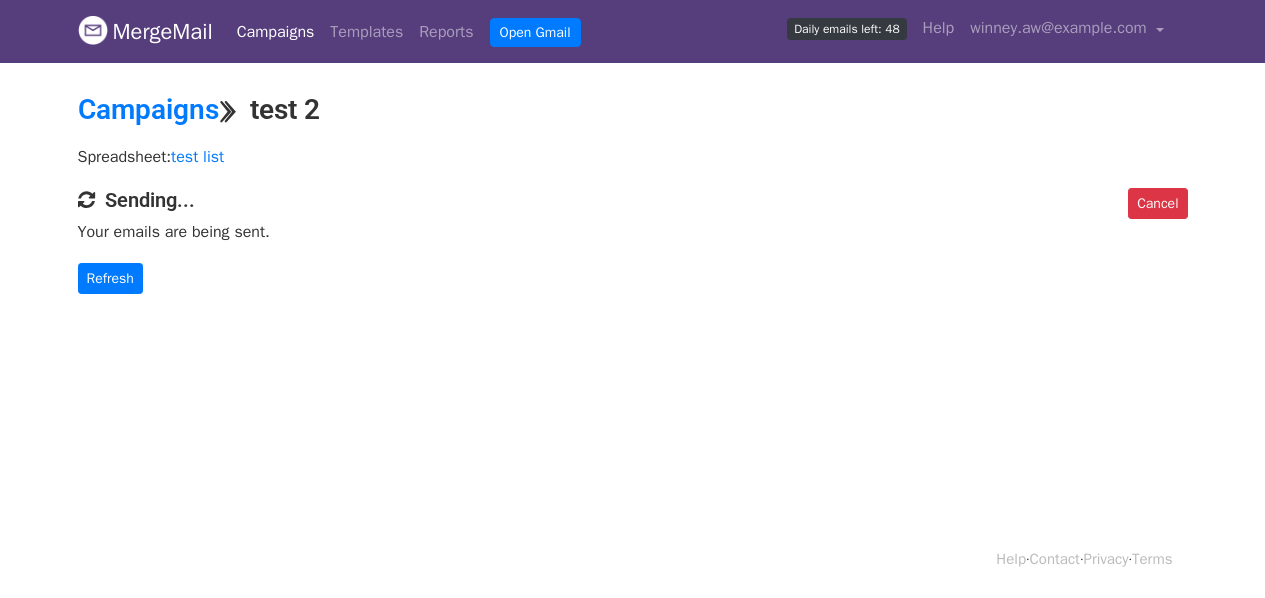 scroll, scrollTop: 0, scrollLeft: 0, axis: both 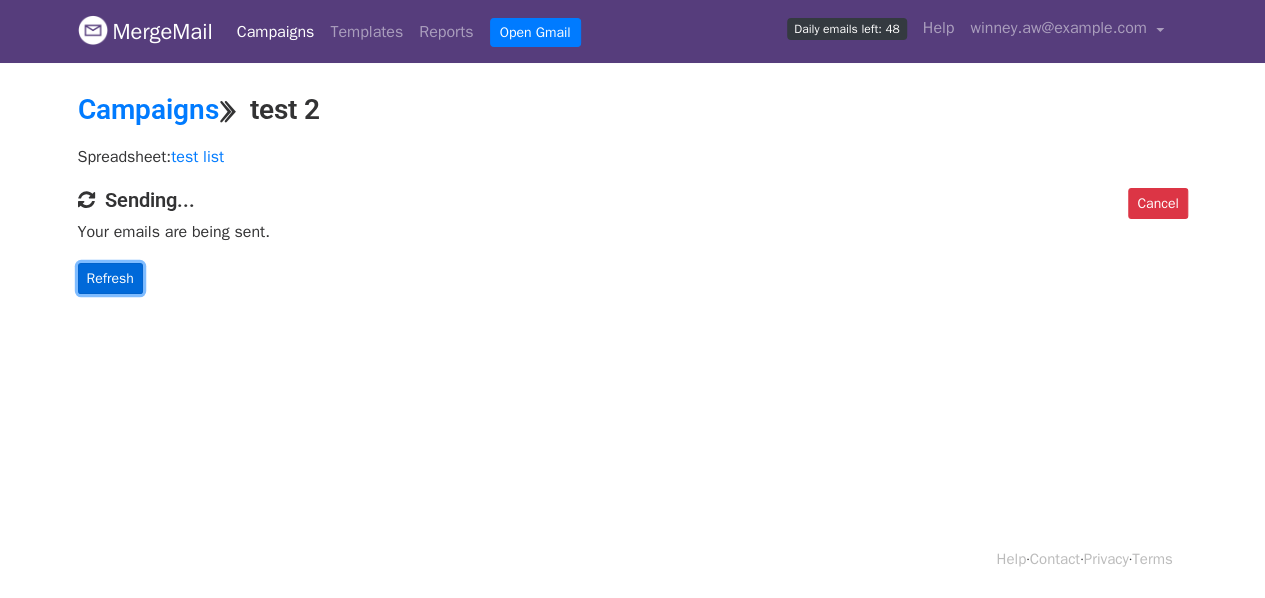 click on "Refresh" at bounding box center (110, 278) 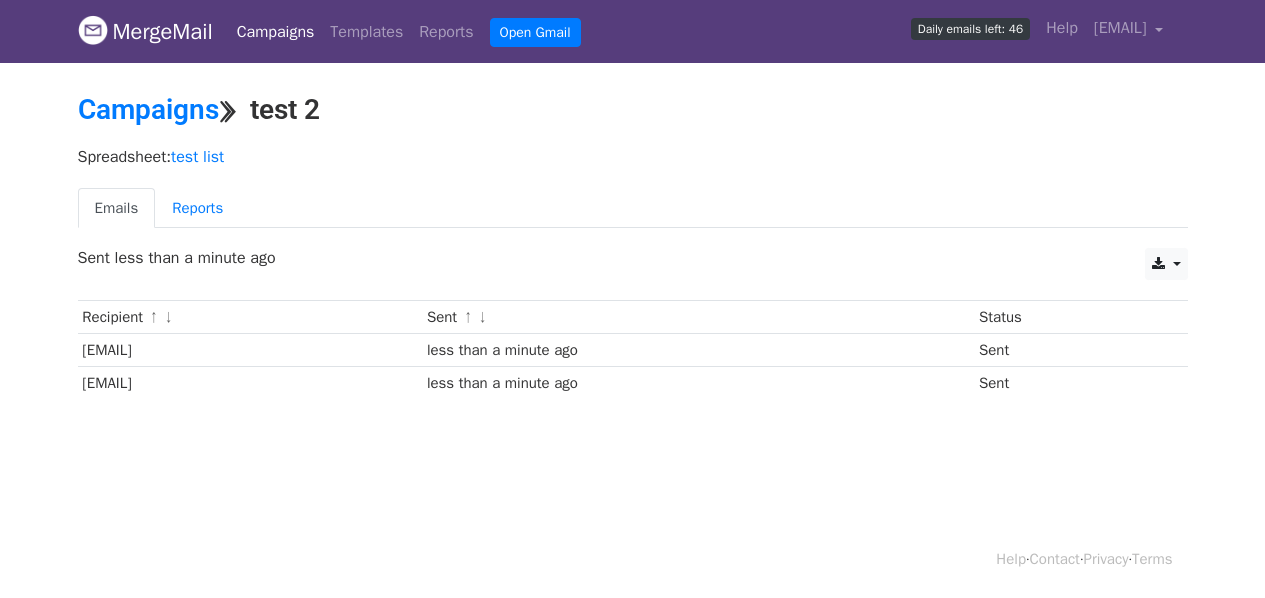 scroll, scrollTop: 0, scrollLeft: 0, axis: both 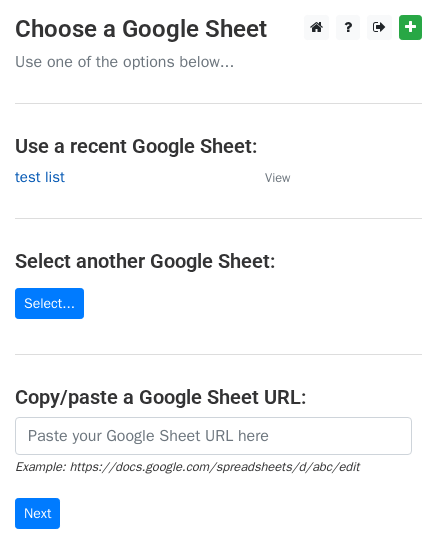 click on "test list" at bounding box center (40, 177) 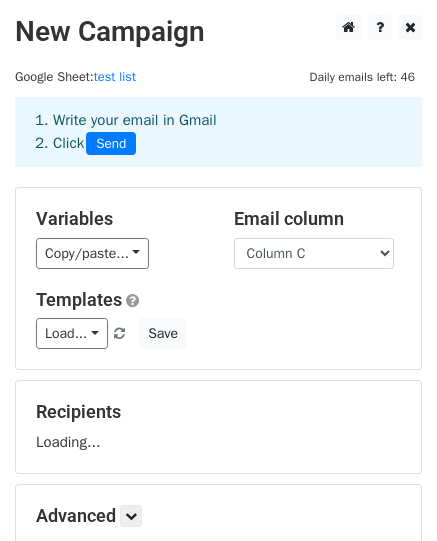scroll, scrollTop: 0, scrollLeft: 0, axis: both 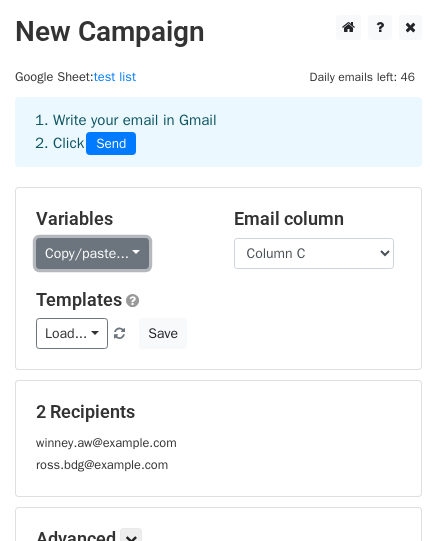 click on "Copy/paste..." at bounding box center [92, 253] 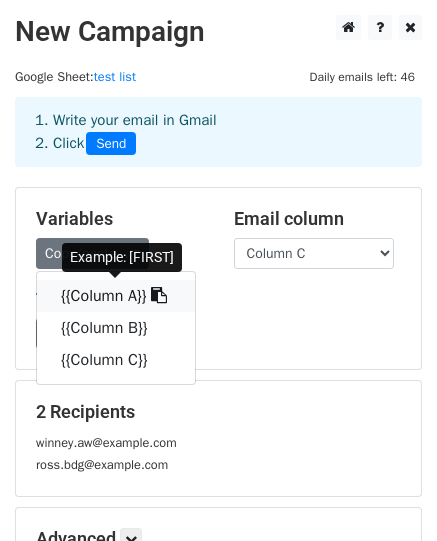 click on "{{Column A}}" at bounding box center [116, 296] 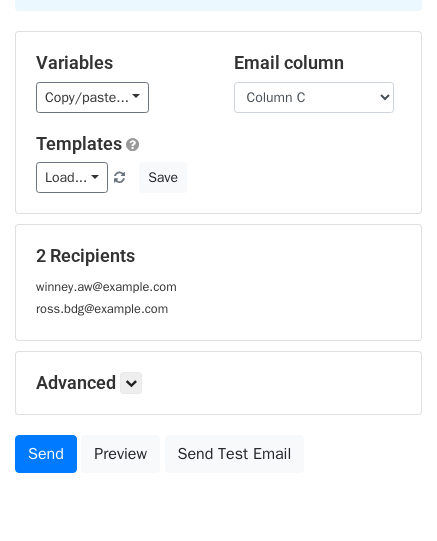 scroll, scrollTop: 200, scrollLeft: 0, axis: vertical 